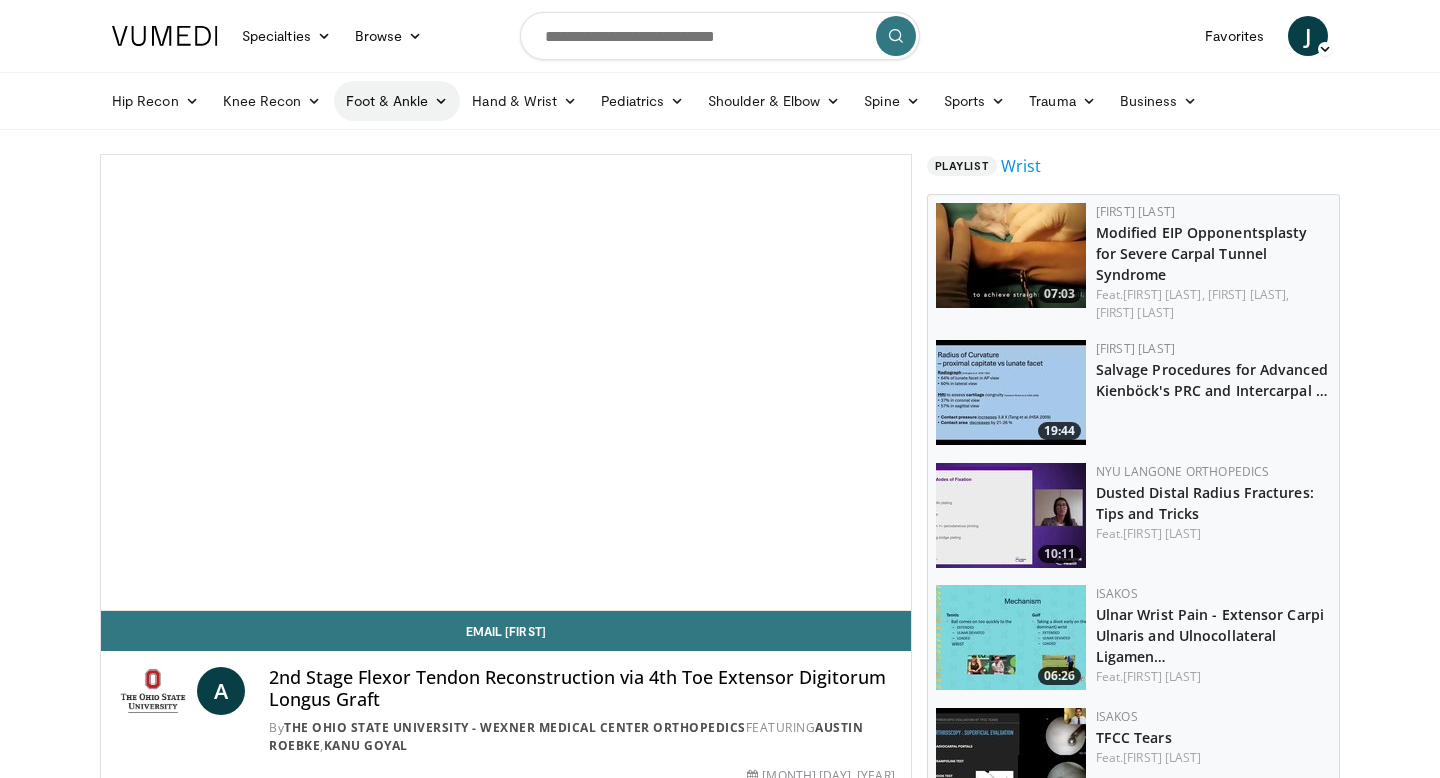 scroll, scrollTop: 0, scrollLeft: 0, axis: both 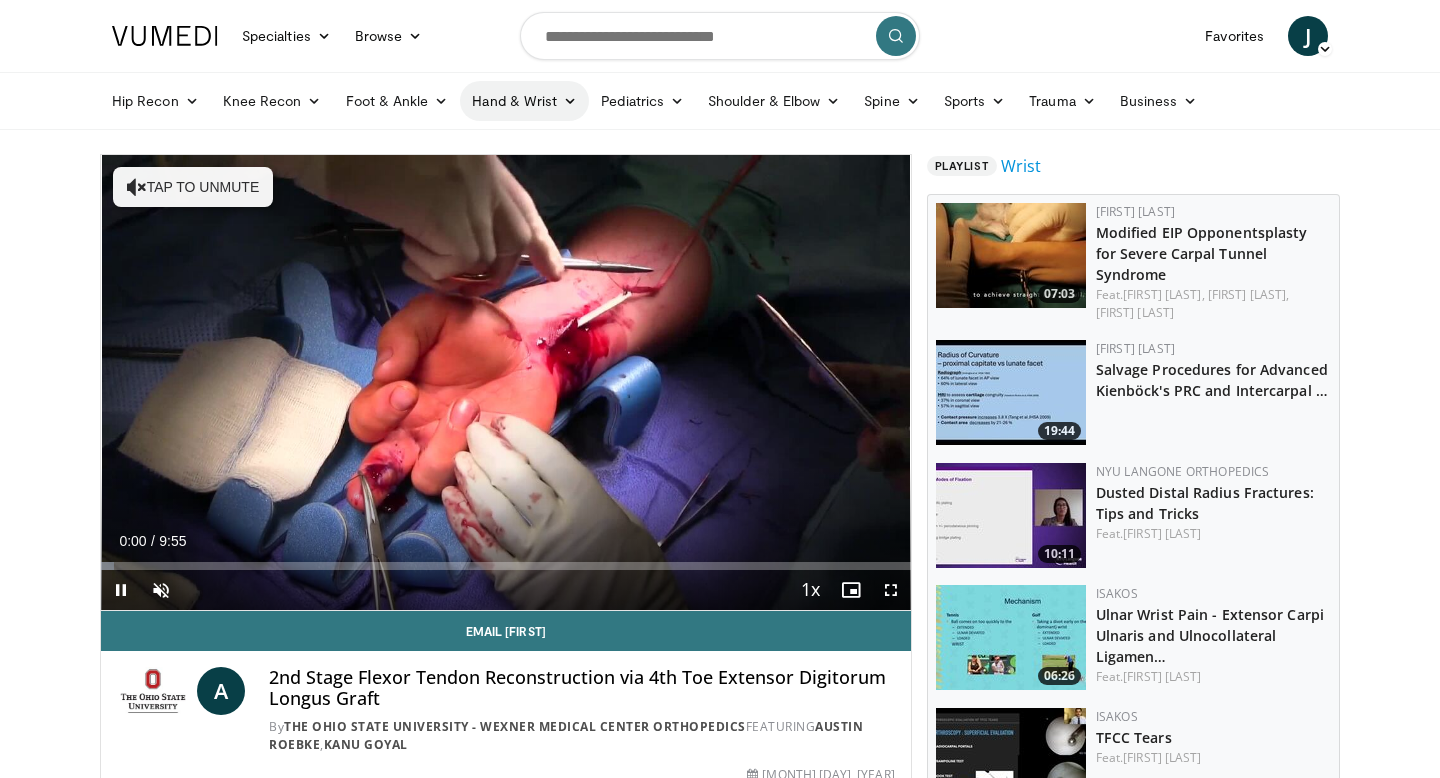 click on "Hand & Wrist" at bounding box center (524, 101) 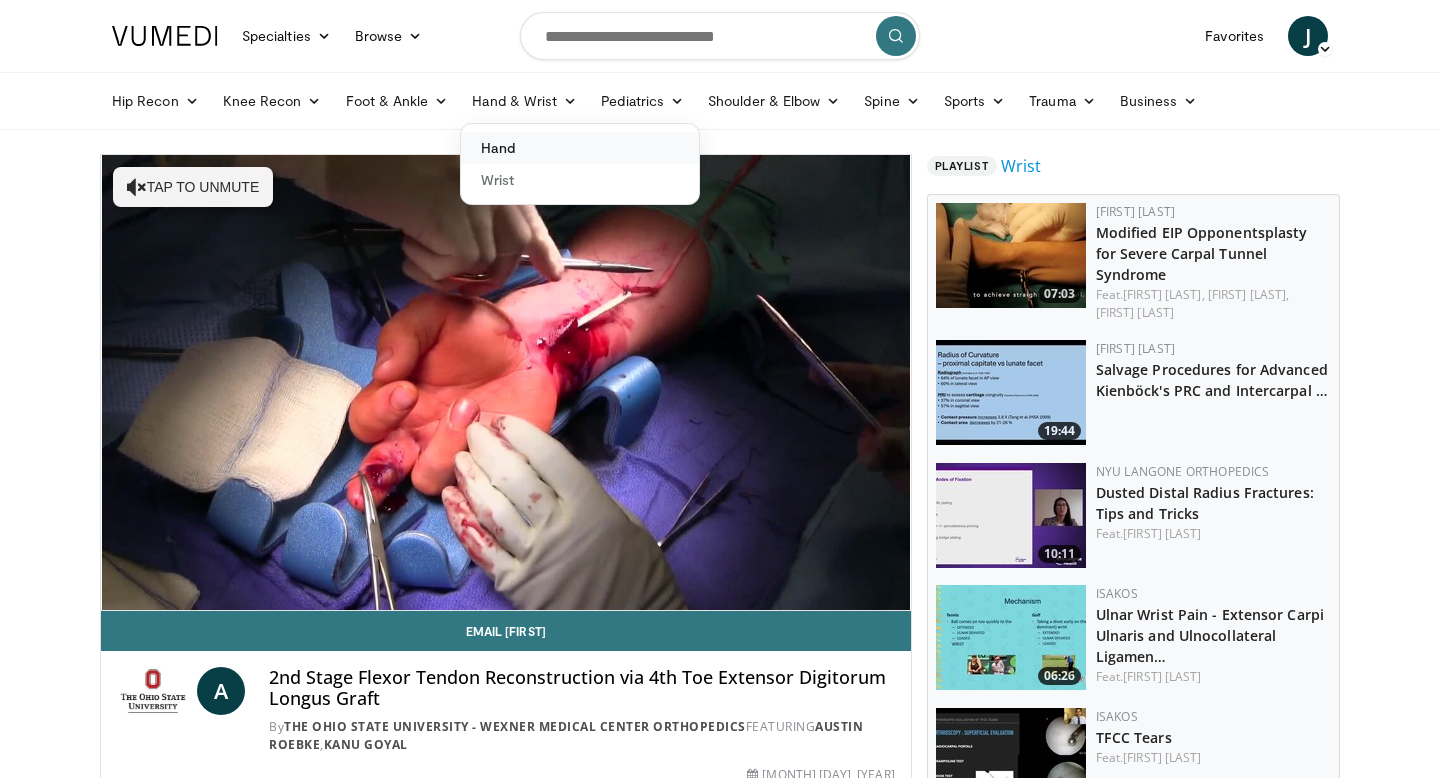 click on "Hand" at bounding box center (580, 148) 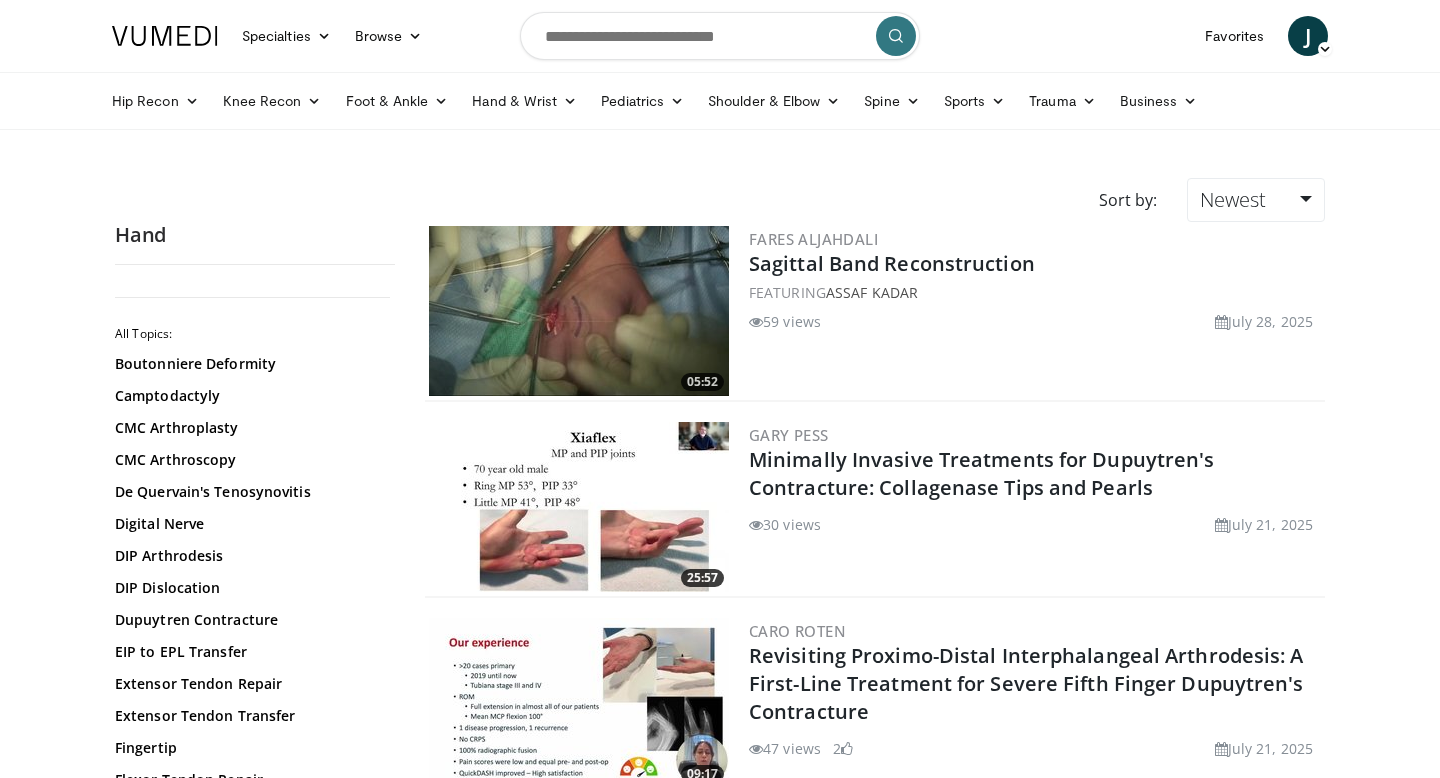 scroll, scrollTop: 0, scrollLeft: 0, axis: both 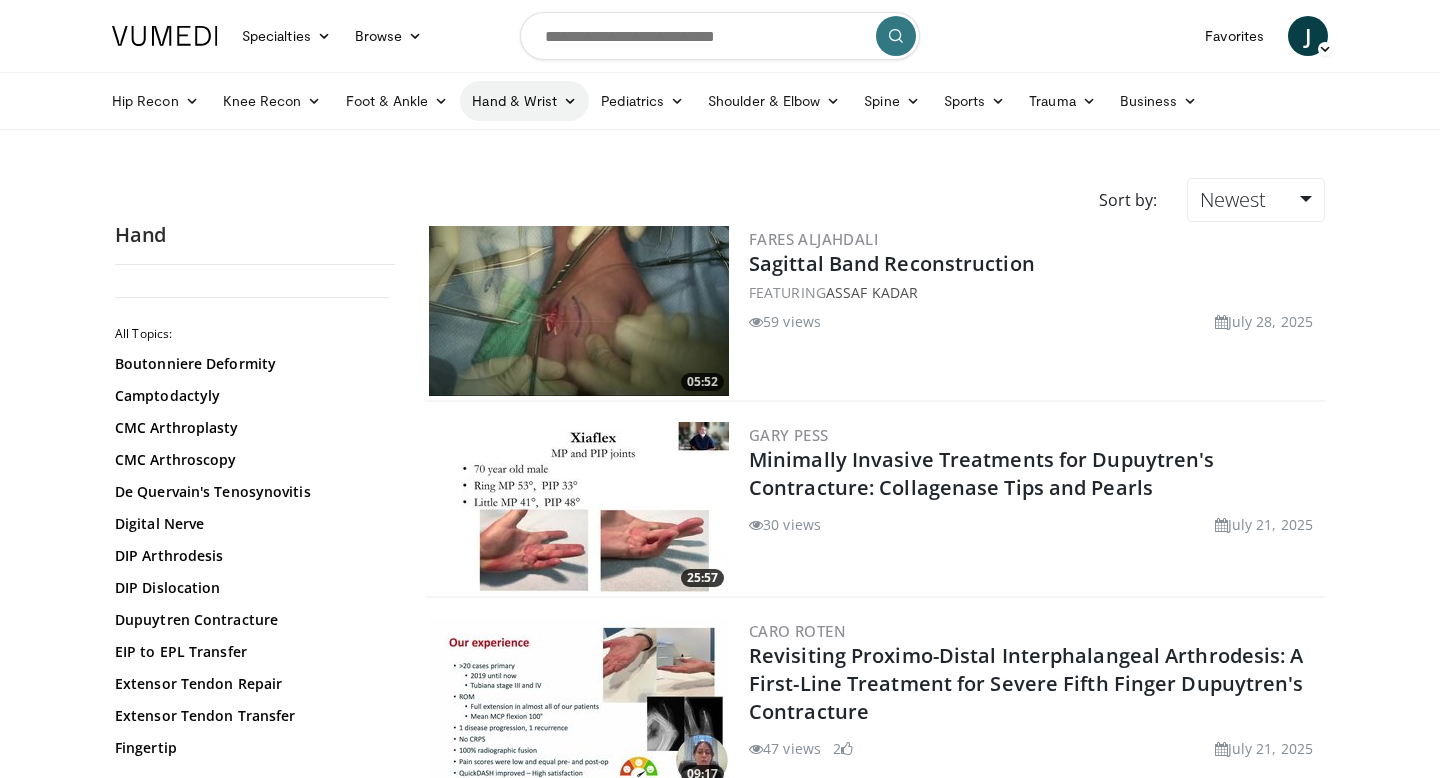 click on "Hand & Wrist" at bounding box center (524, 101) 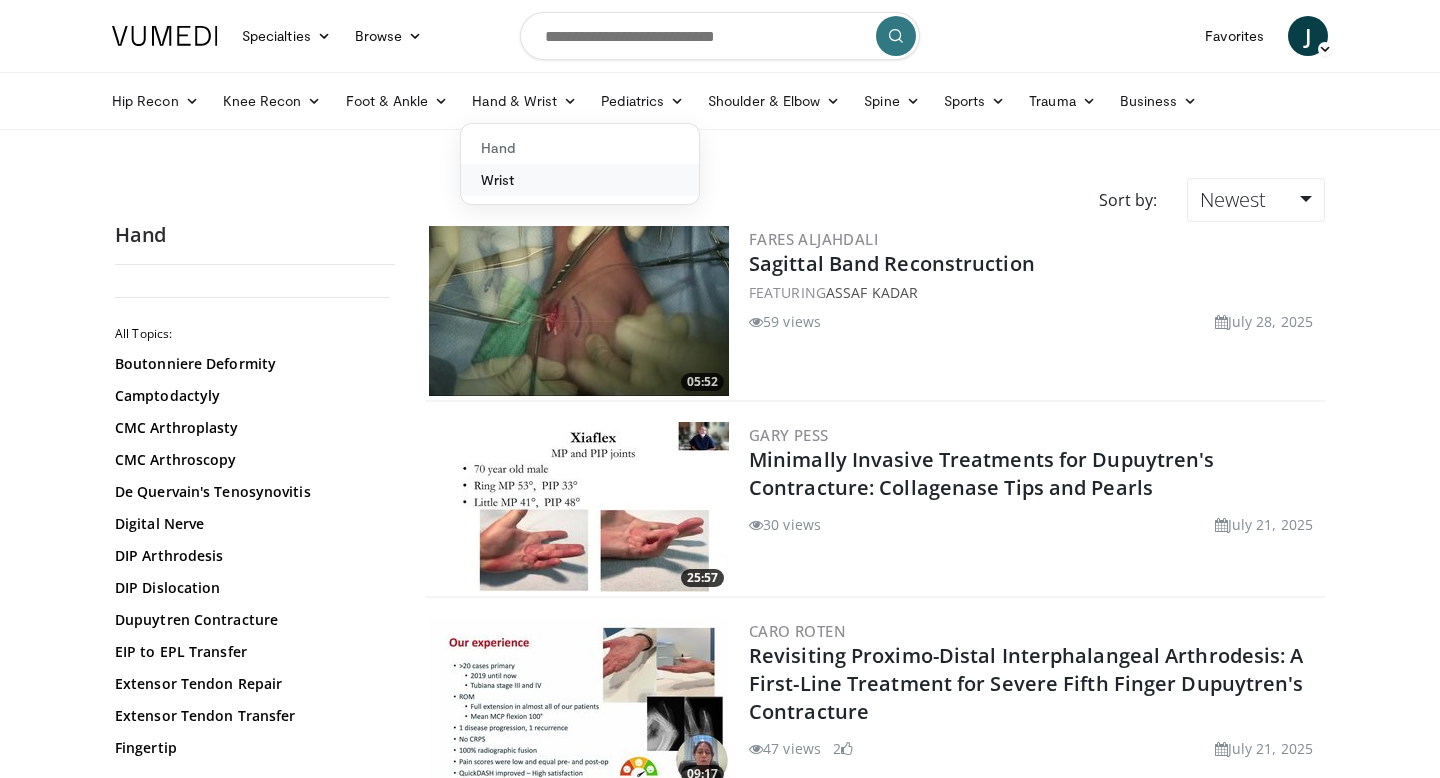 click on "Wrist" at bounding box center [580, 180] 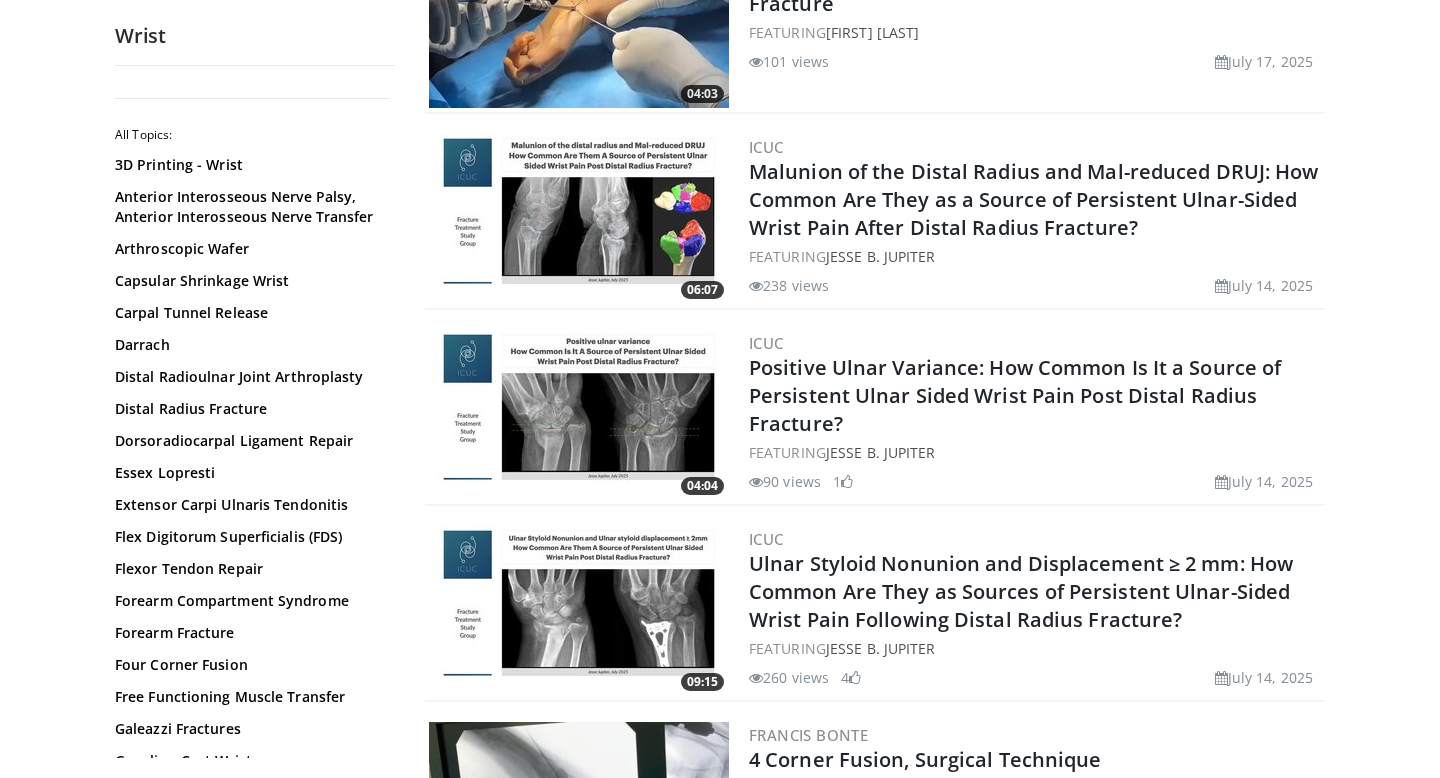 scroll, scrollTop: 910, scrollLeft: 0, axis: vertical 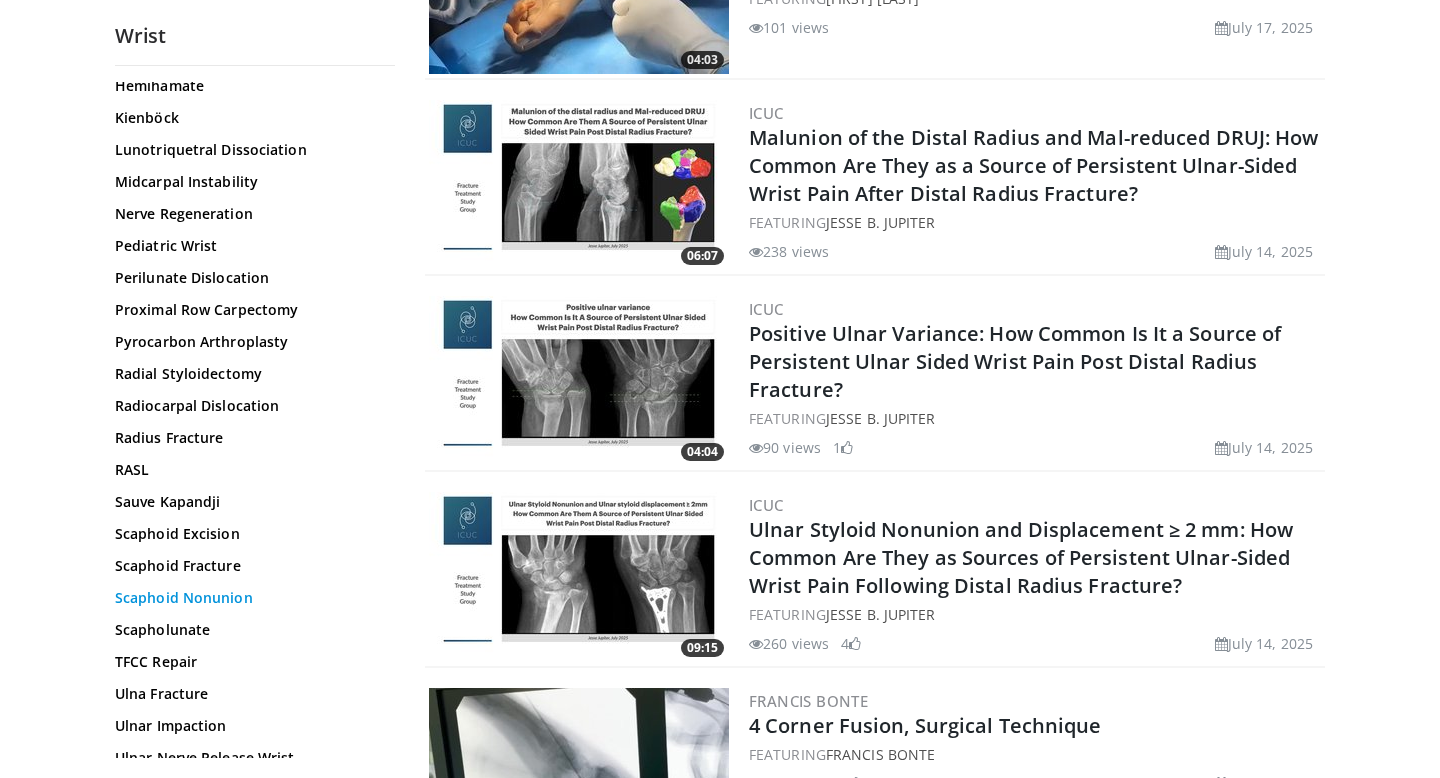 click on "Scaphoid Nonunion" at bounding box center [250, 598] 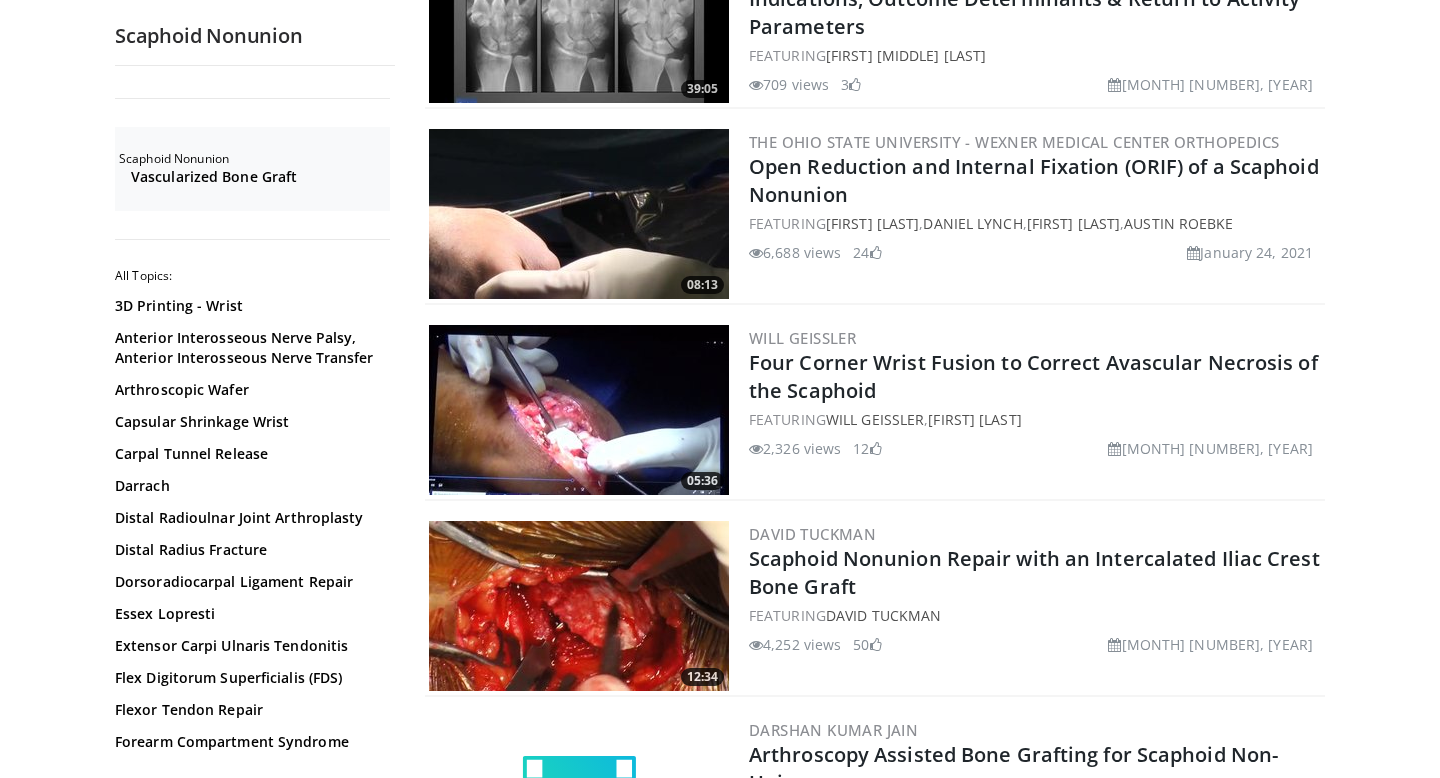 scroll, scrollTop: 2066, scrollLeft: 0, axis: vertical 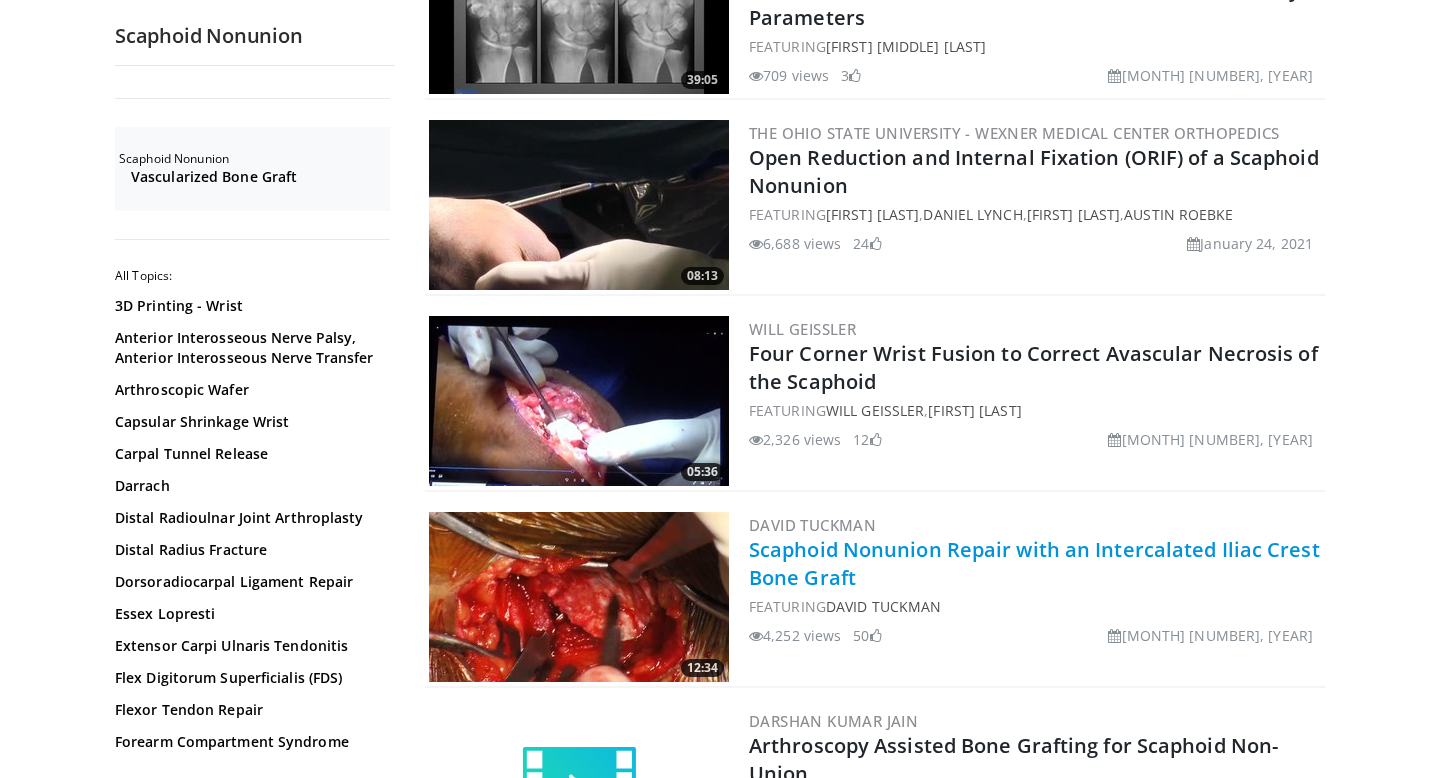 click on "Scaphoid Nonunion Repair with an Intercalated Iliac Crest Bone Graft" at bounding box center [1034, 563] 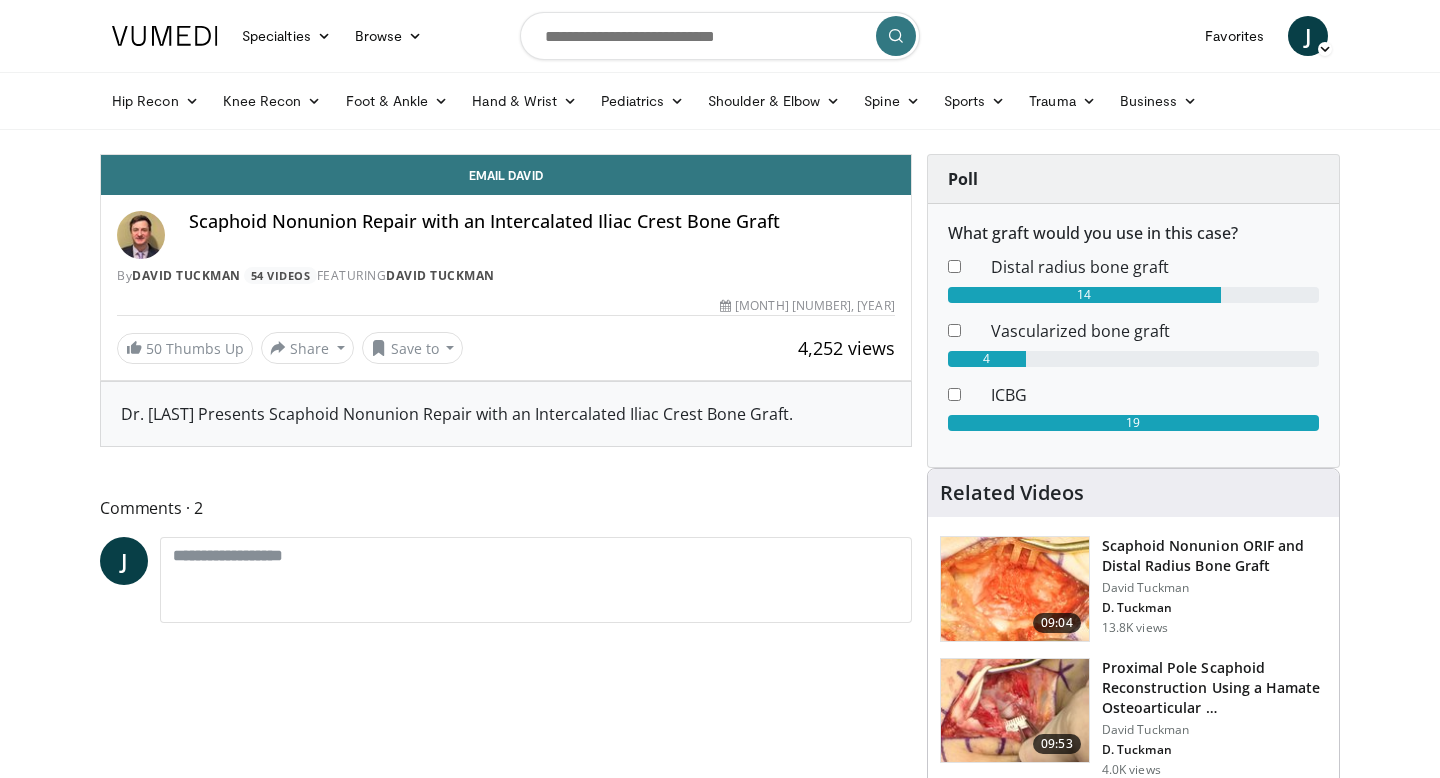 scroll, scrollTop: 0, scrollLeft: 0, axis: both 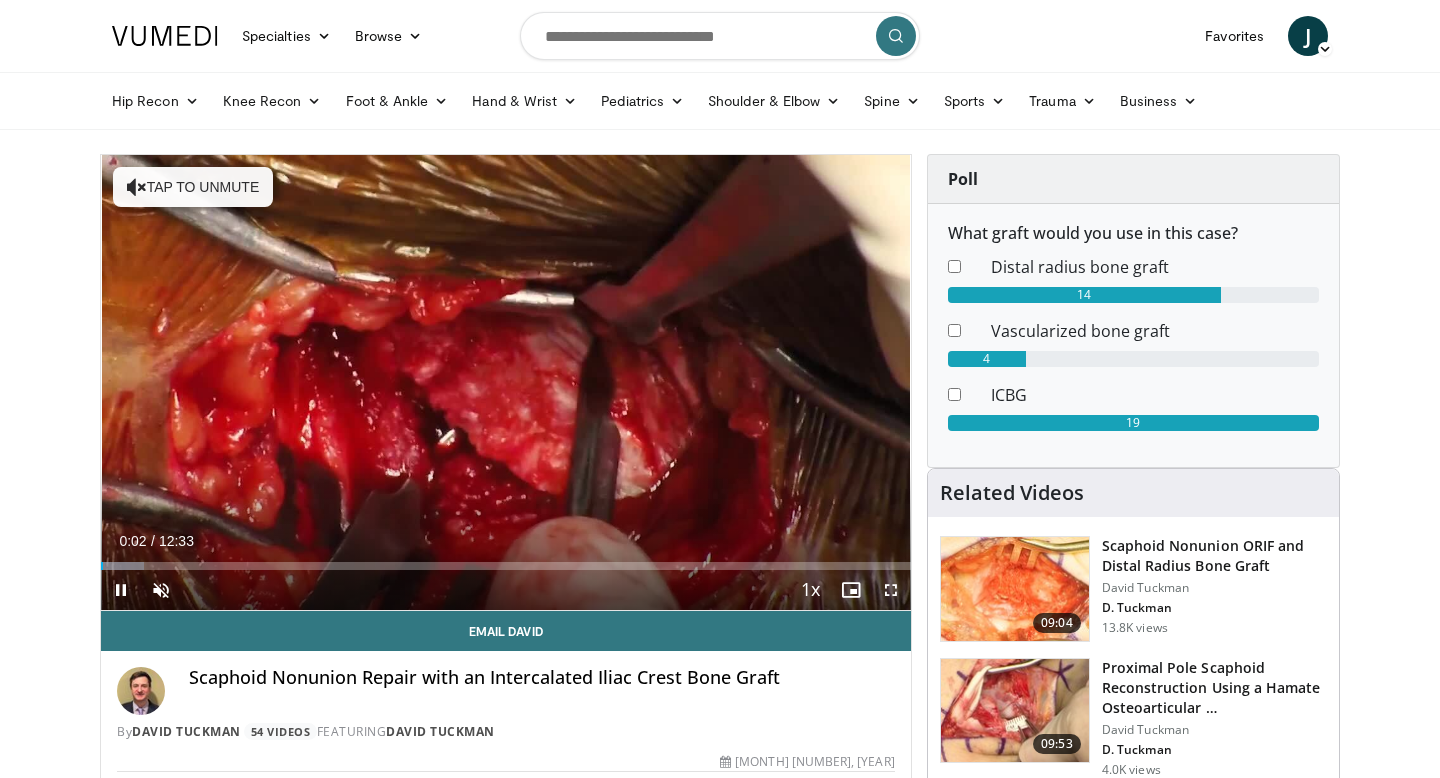 click at bounding box center (891, 590) 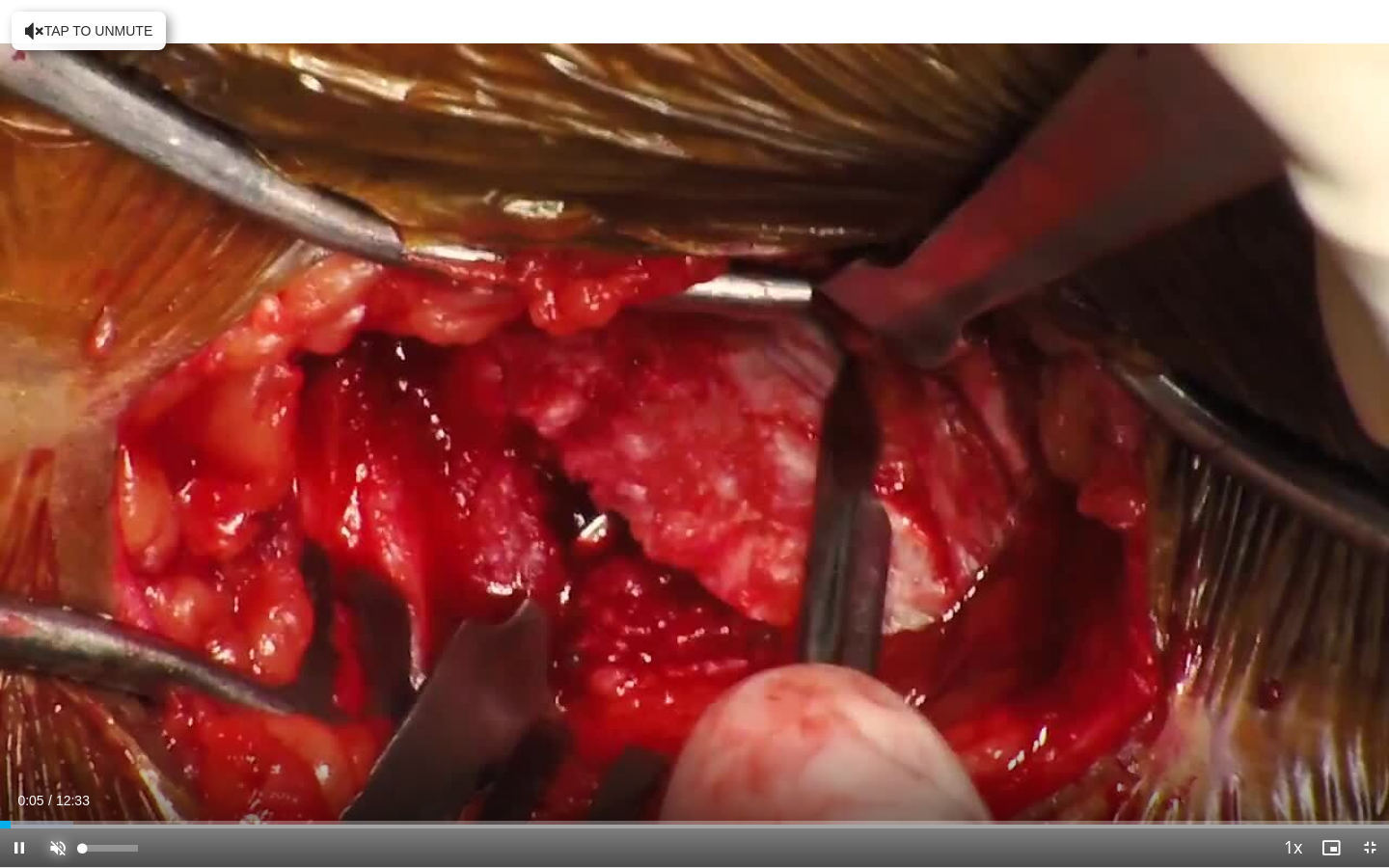 click at bounding box center (58, 848) 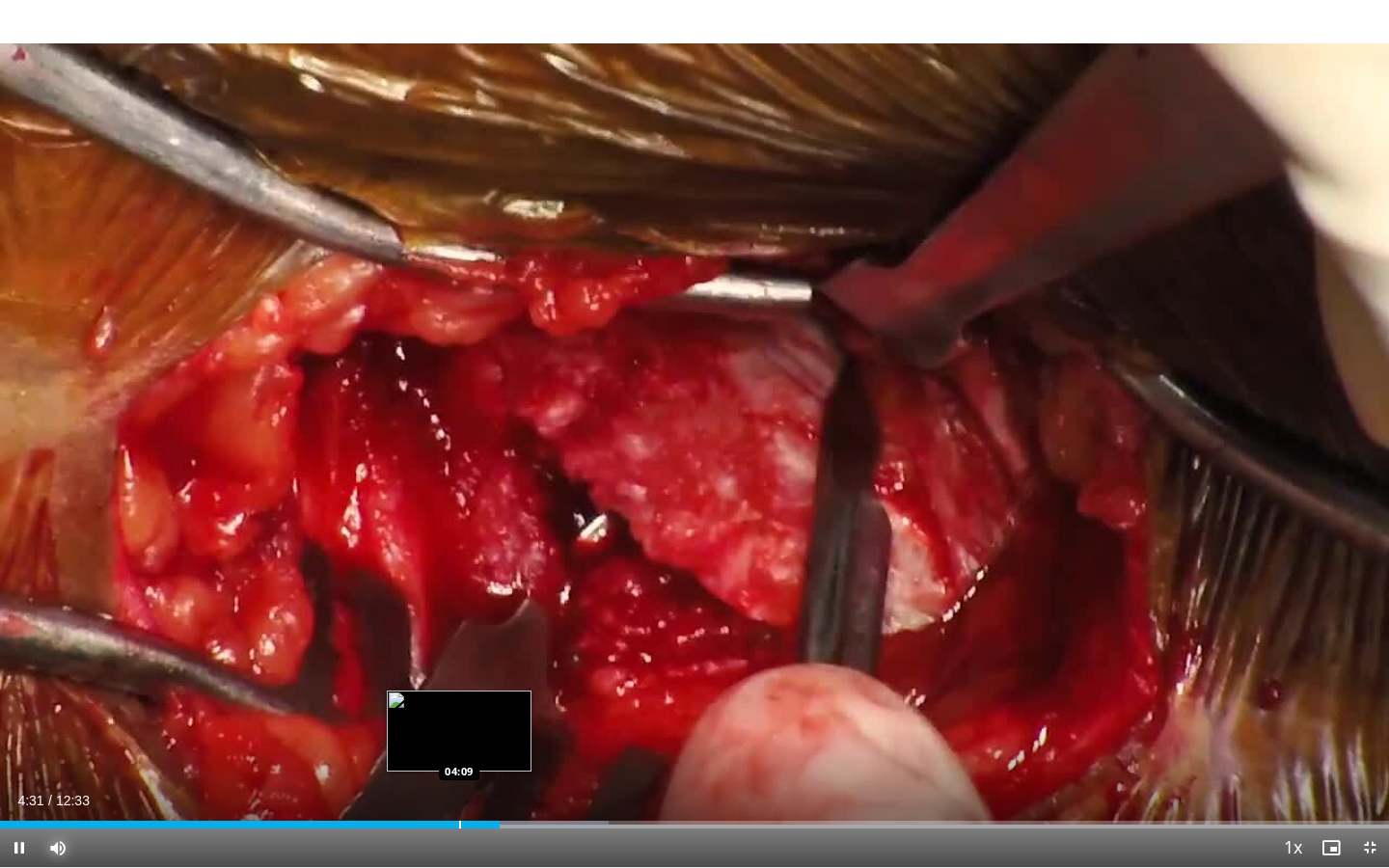 click at bounding box center (460, 825) 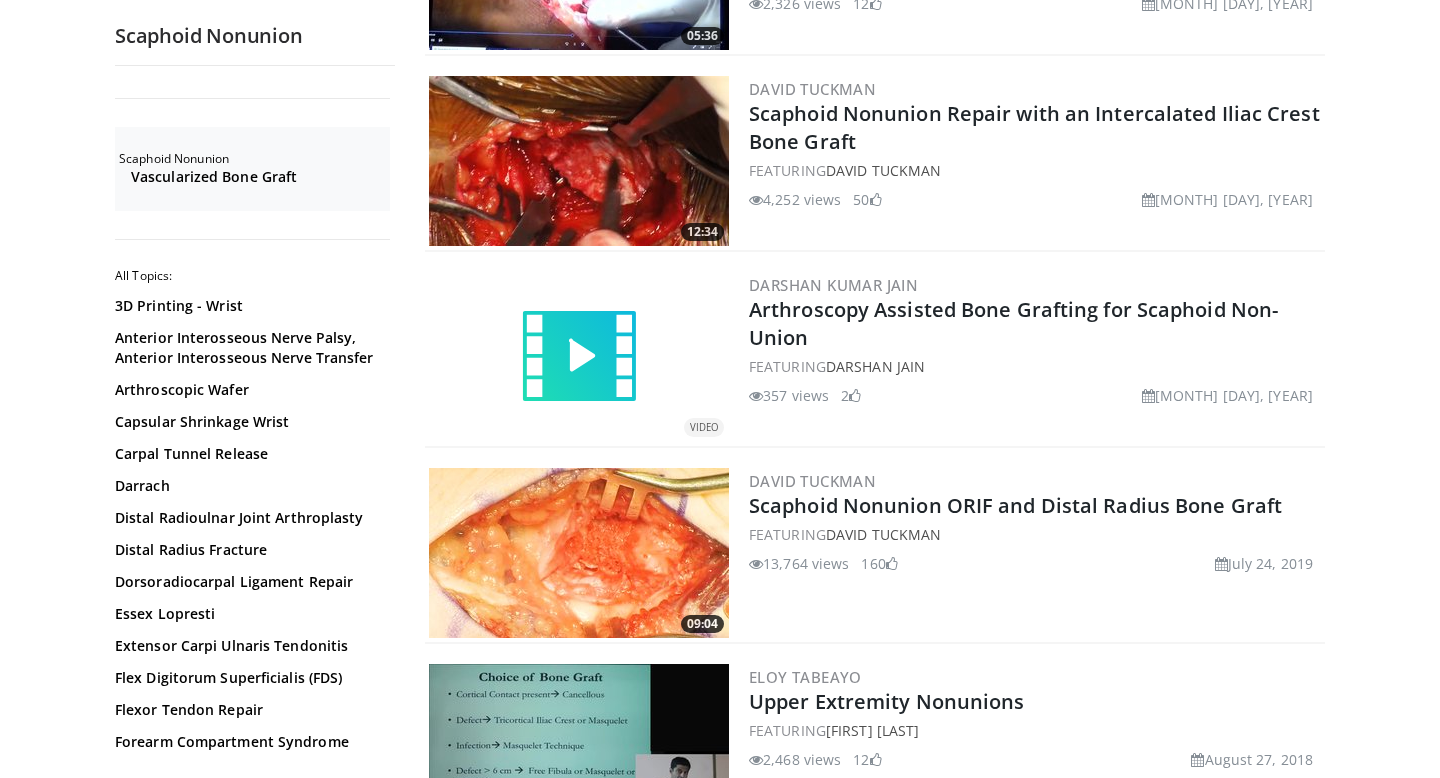 scroll, scrollTop: 2505, scrollLeft: 0, axis: vertical 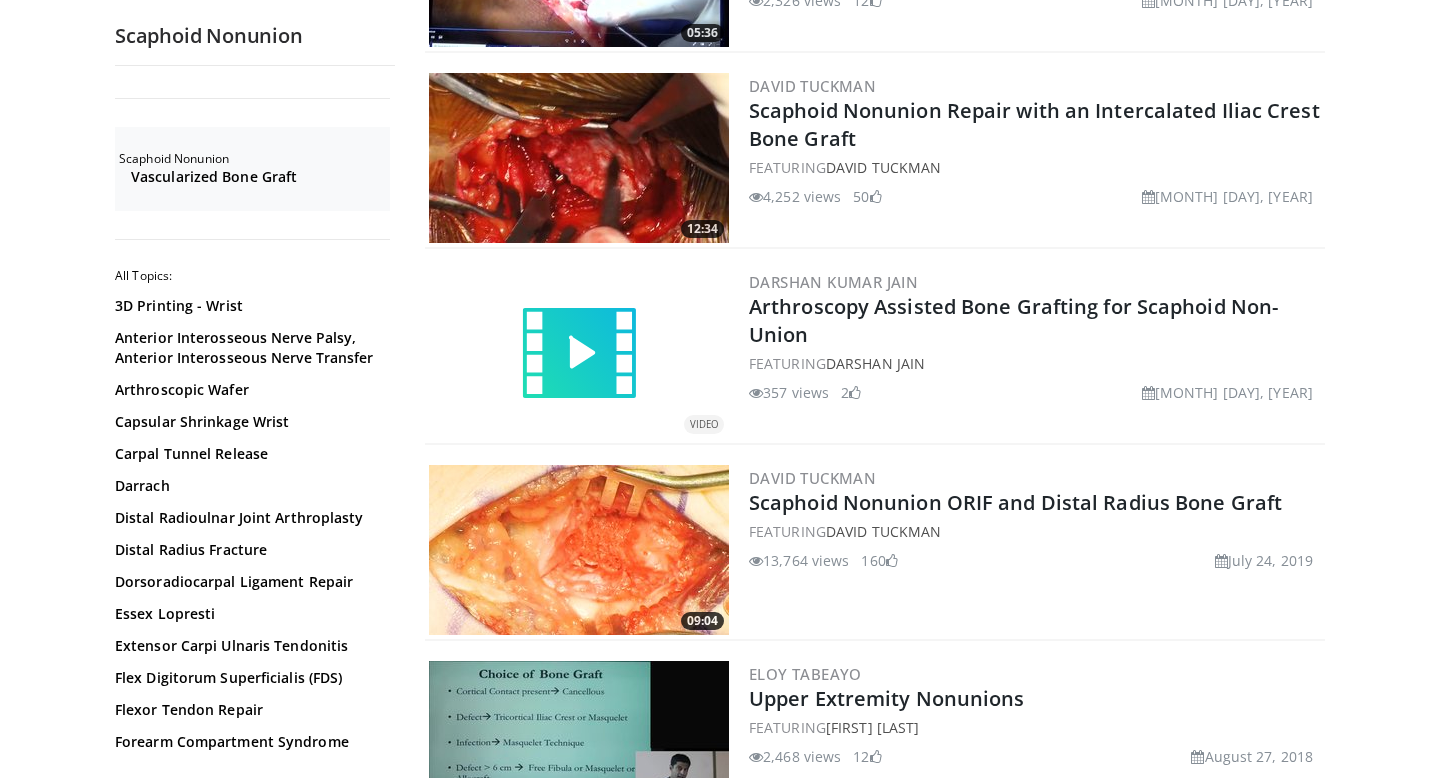click at bounding box center [579, 550] 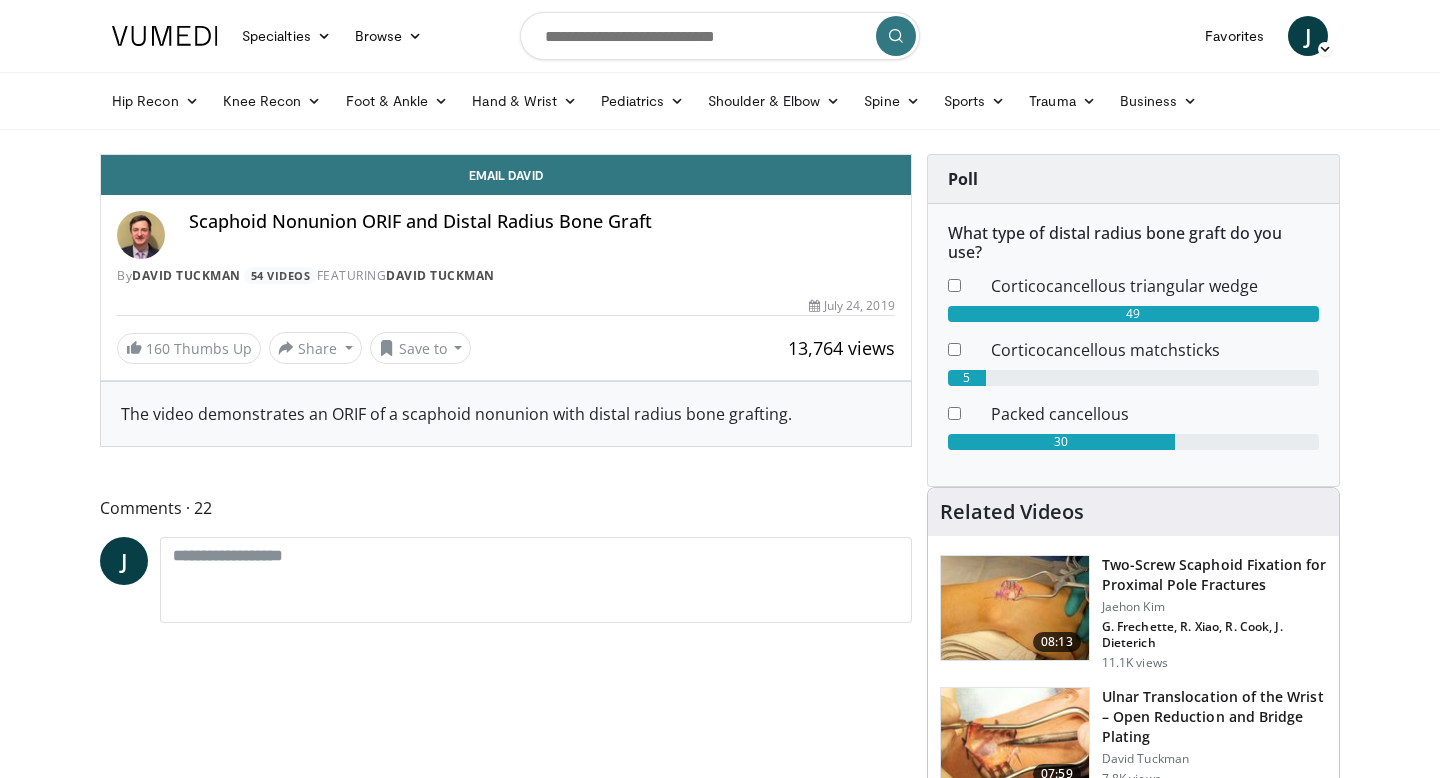 scroll, scrollTop: 0, scrollLeft: 0, axis: both 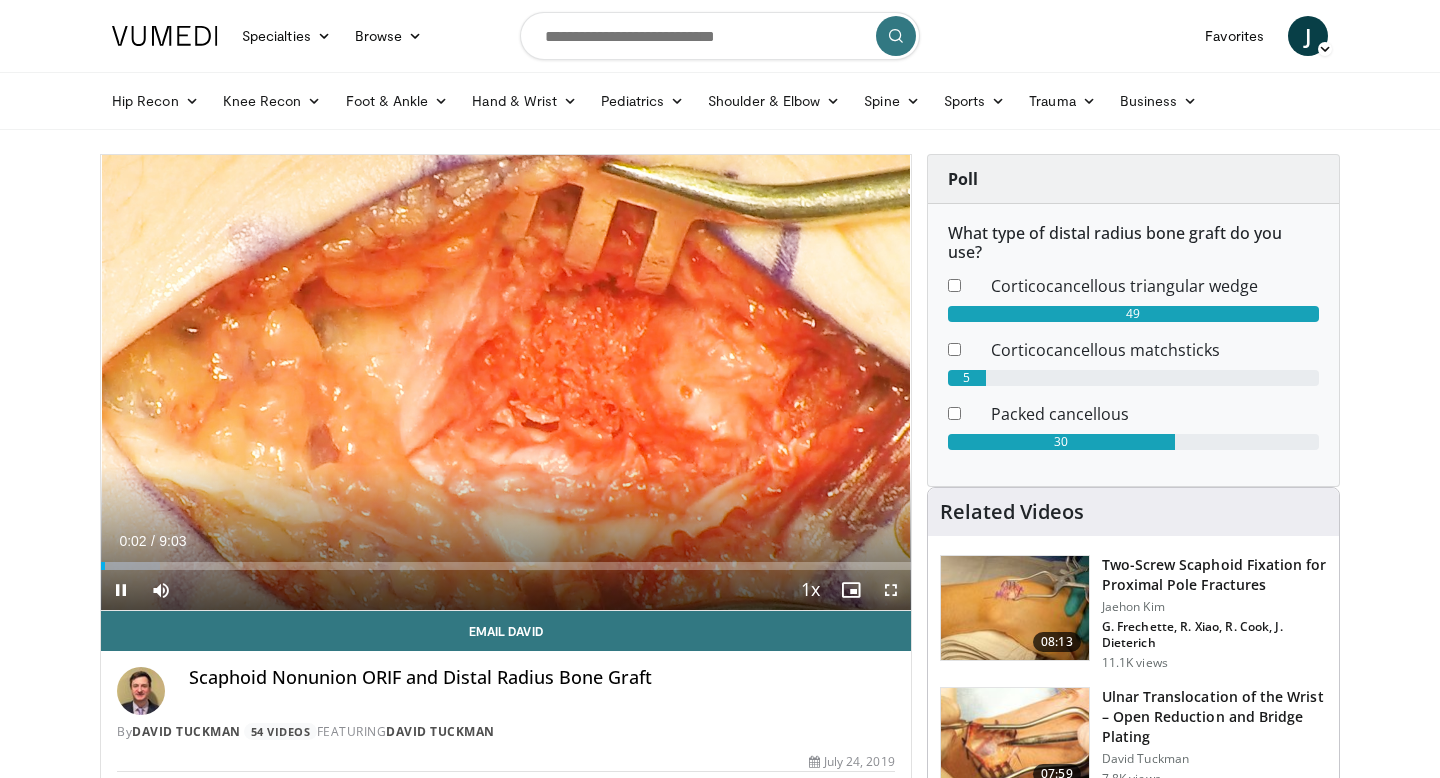 click at bounding box center [891, 590] 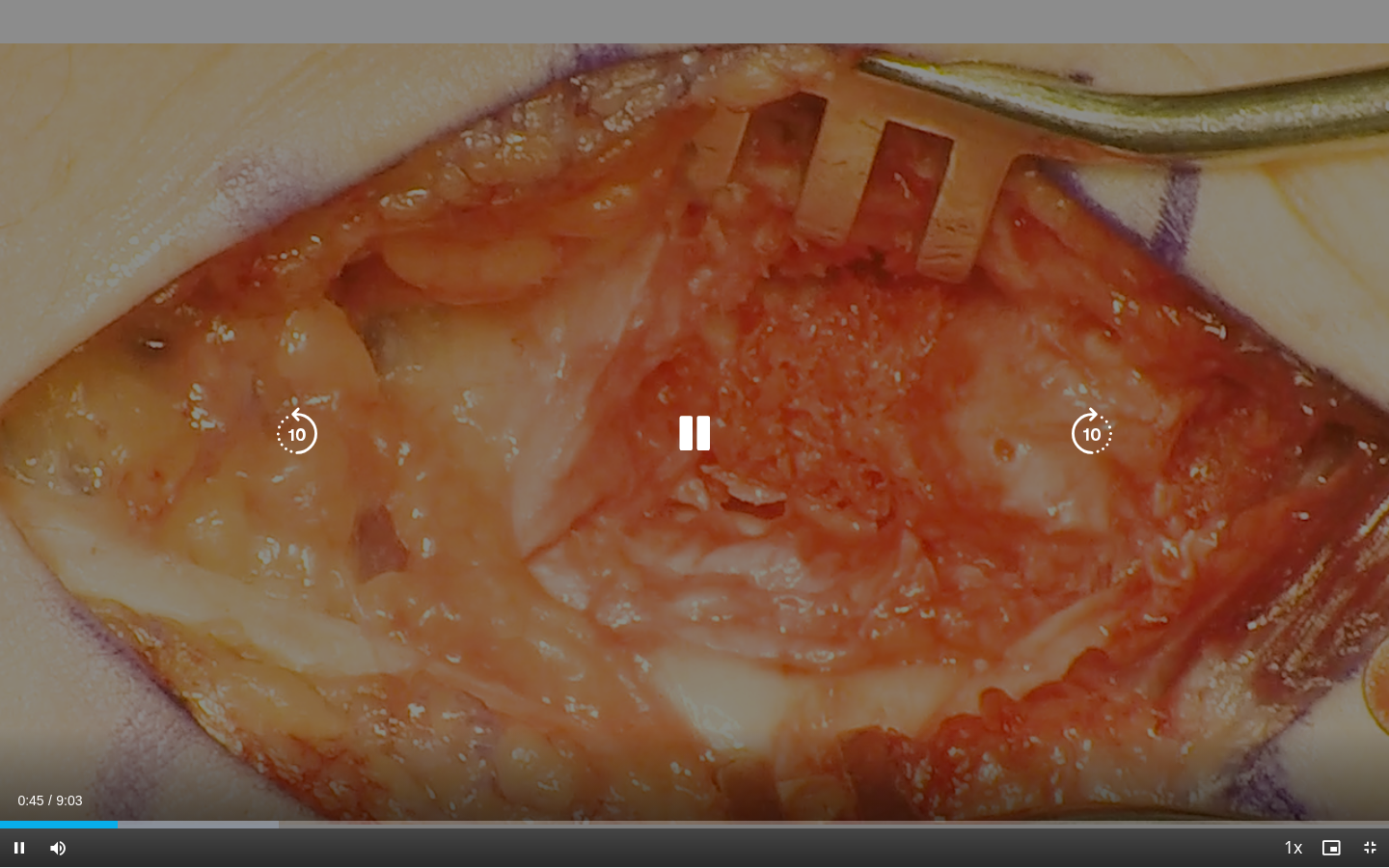 click at bounding box center [694, 434] 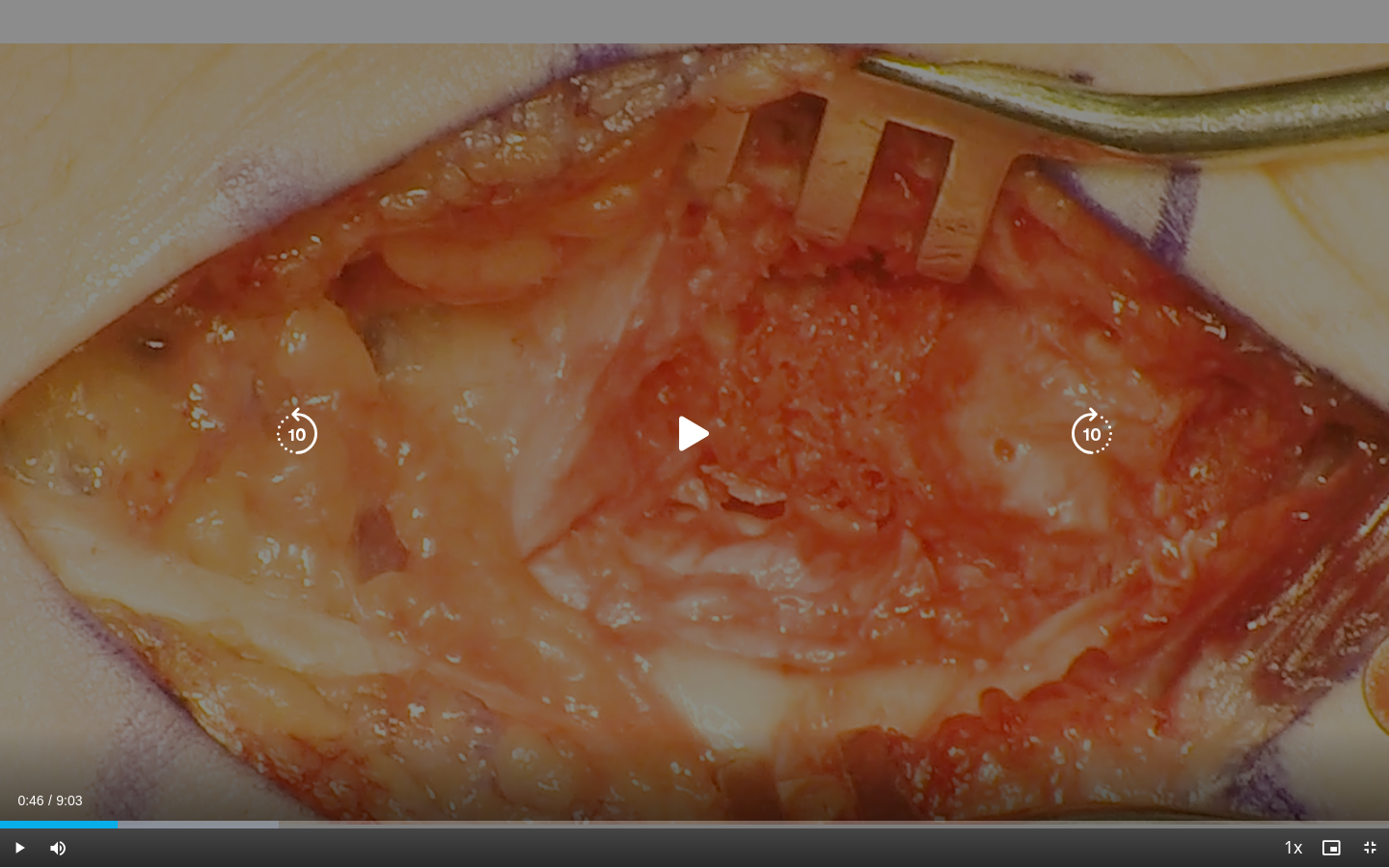 click at bounding box center [694, 434] 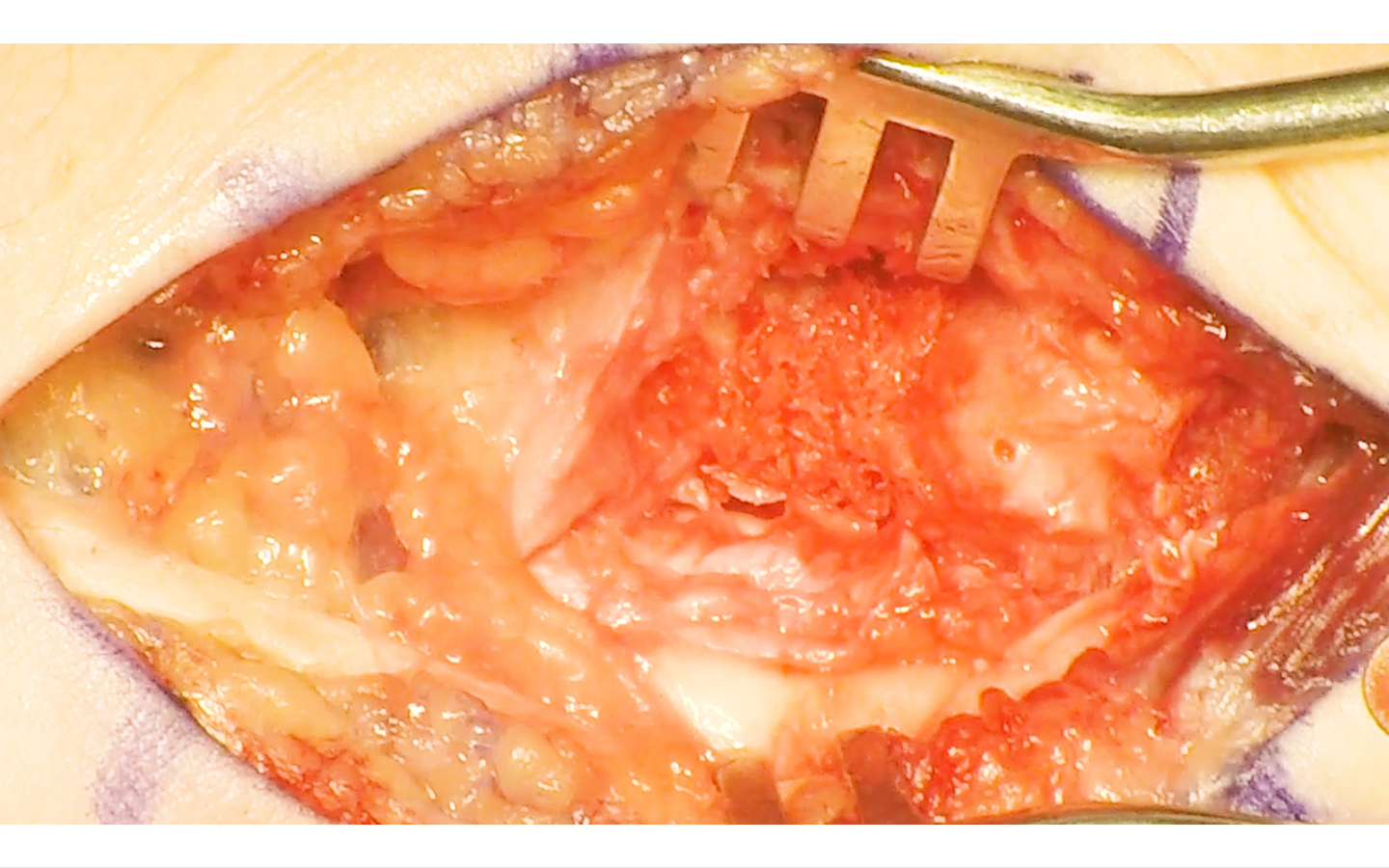 type 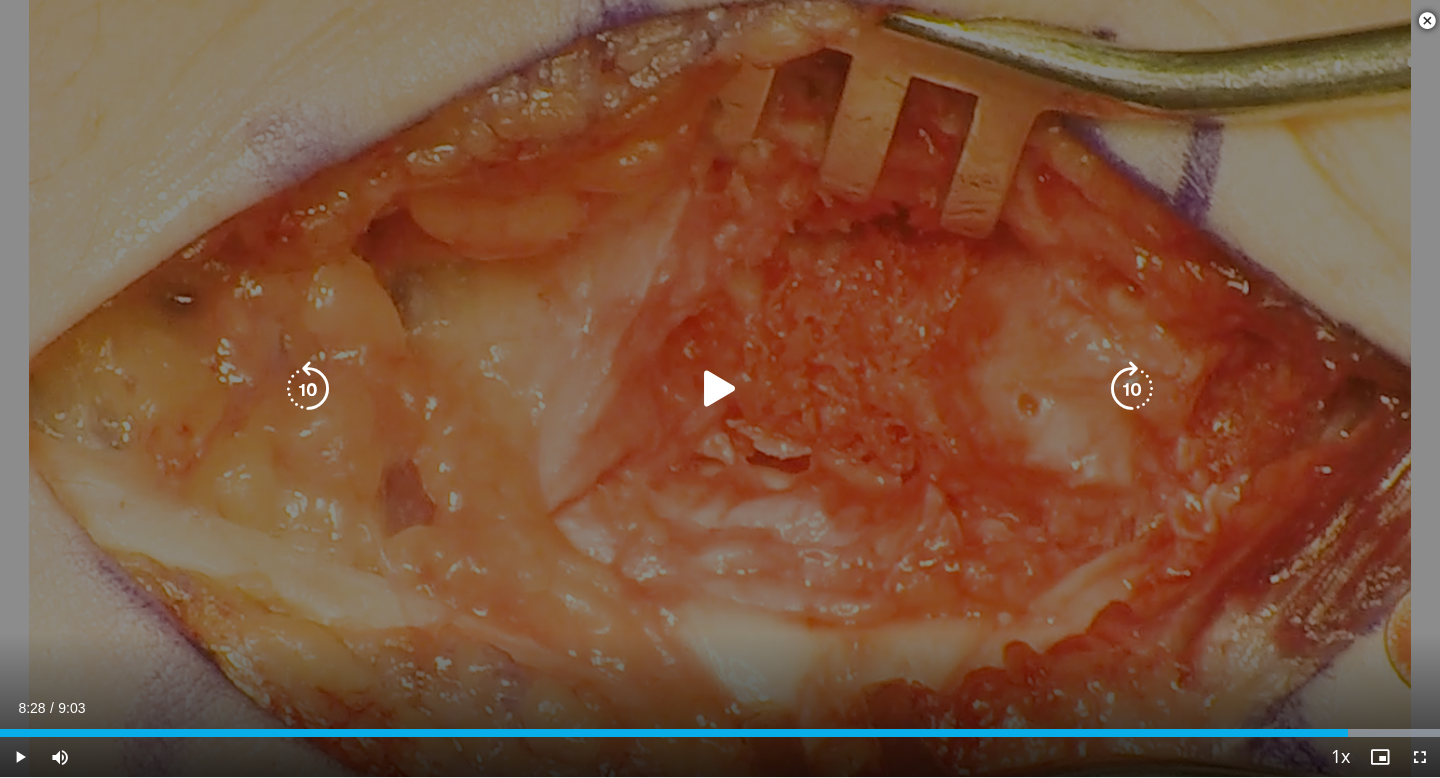 scroll, scrollTop: 940, scrollLeft: 0, axis: vertical 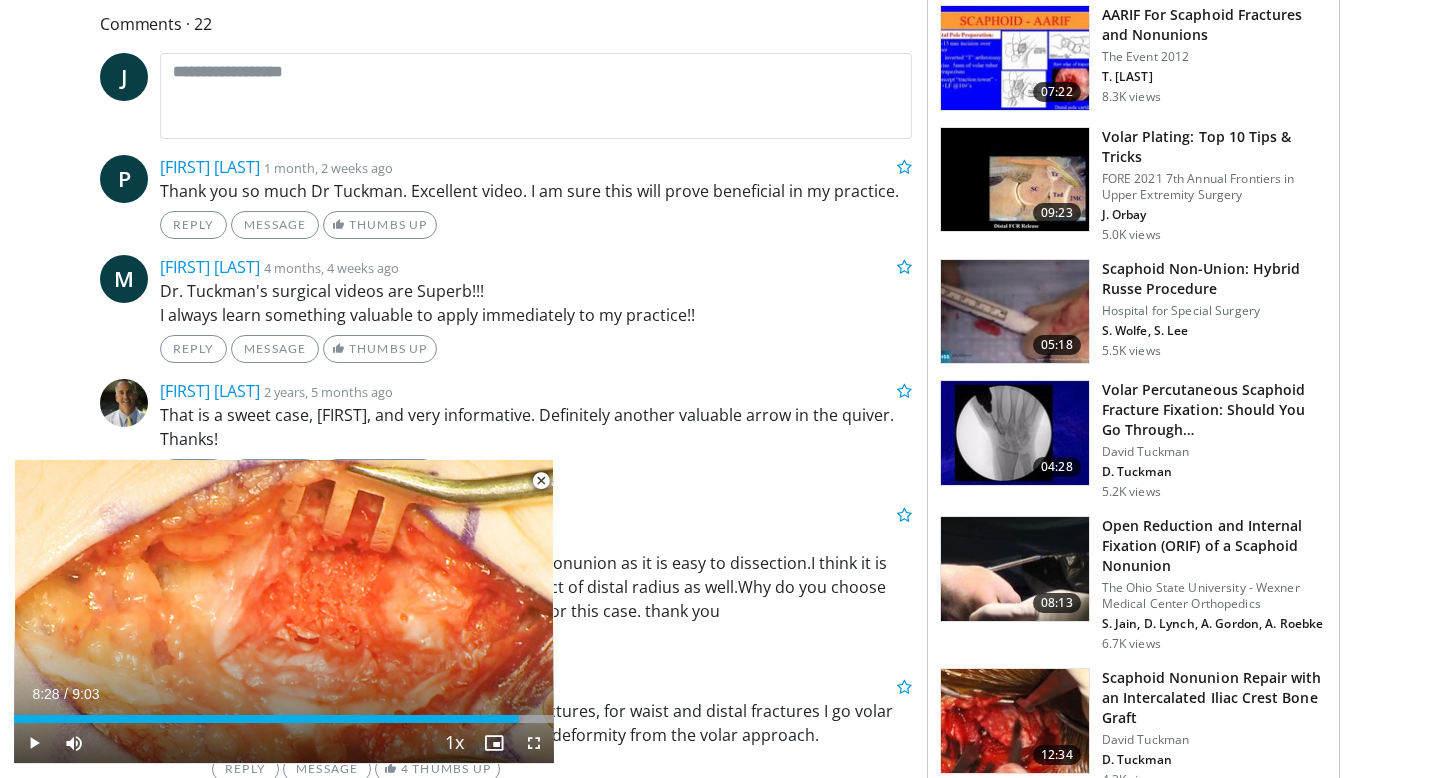 click at bounding box center (541, 481) 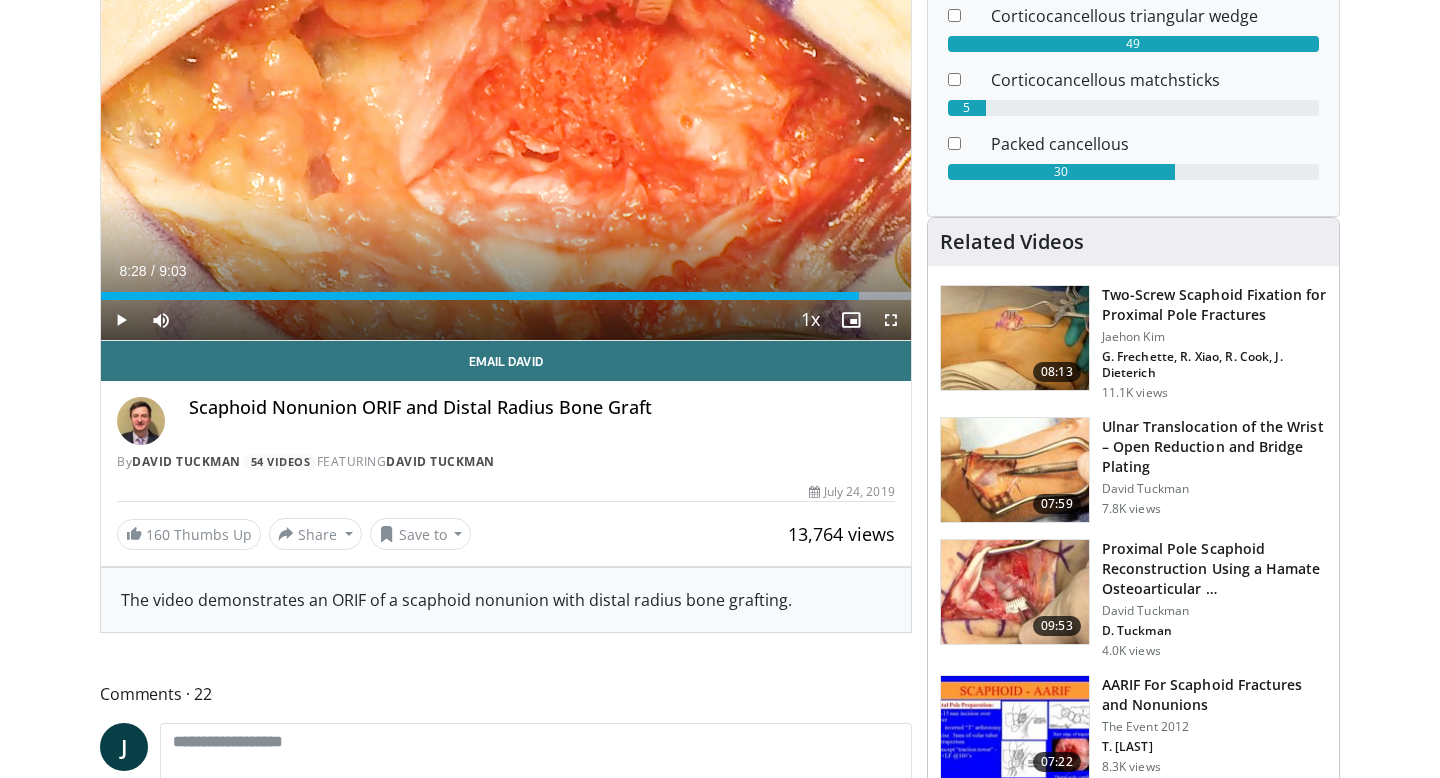 scroll, scrollTop: 0, scrollLeft: 0, axis: both 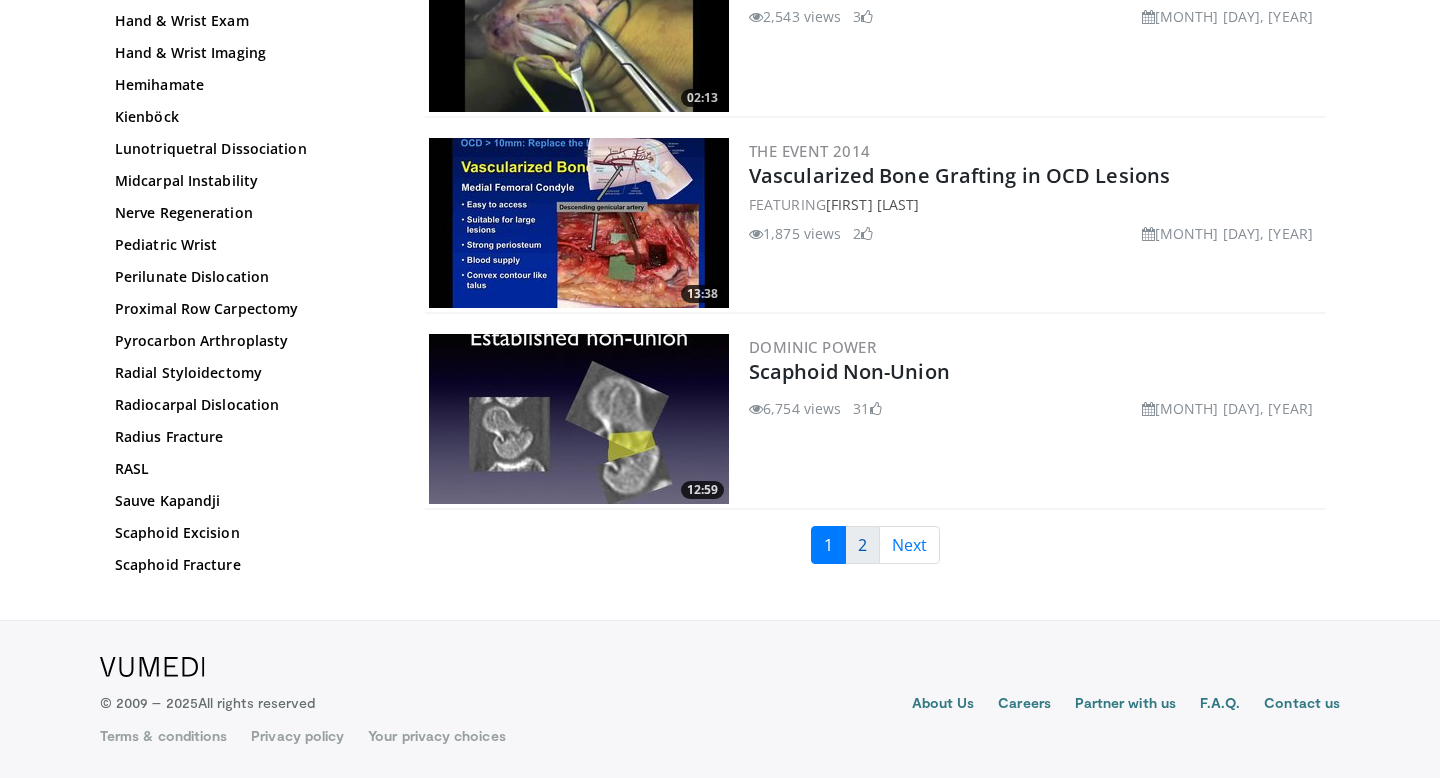 click on "2" at bounding box center (862, 545) 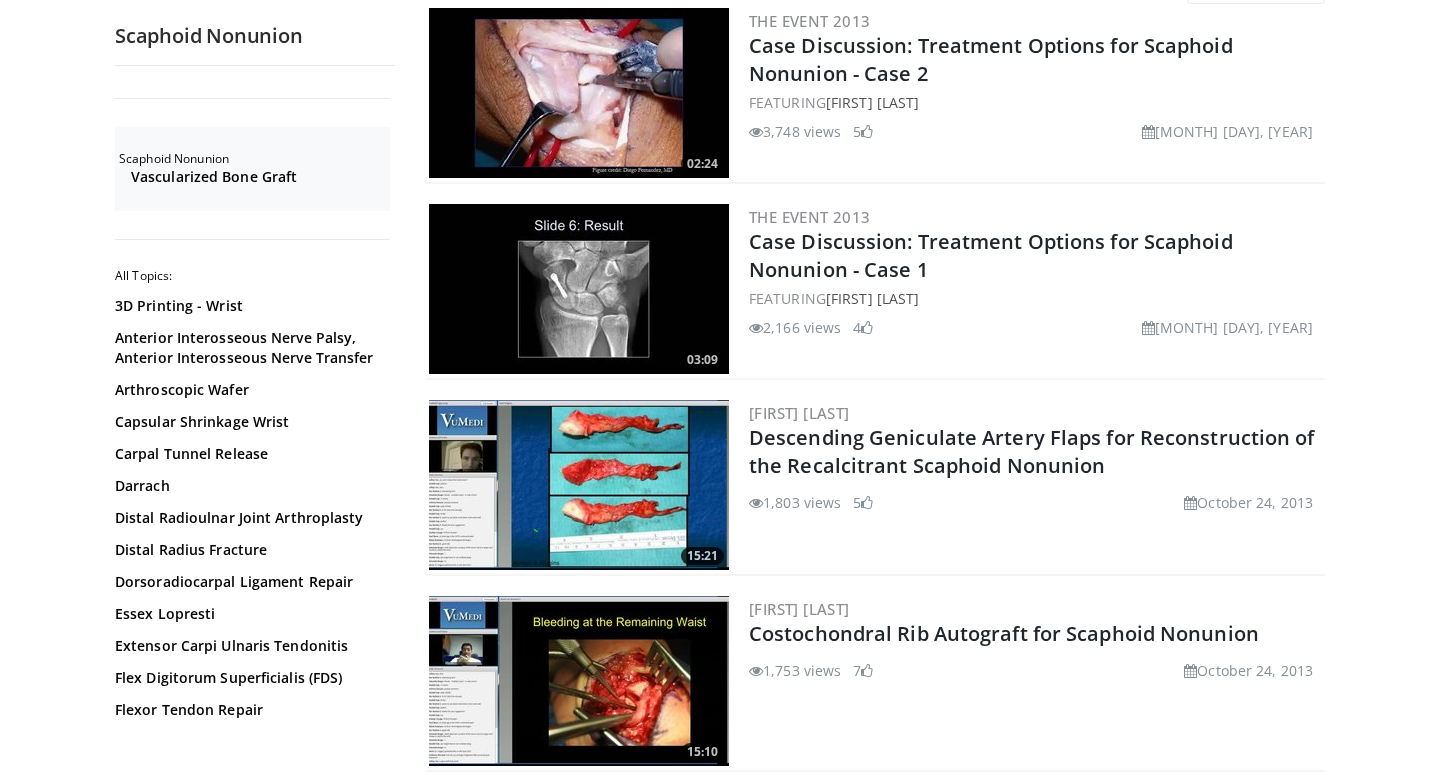 scroll, scrollTop: 0, scrollLeft: 0, axis: both 